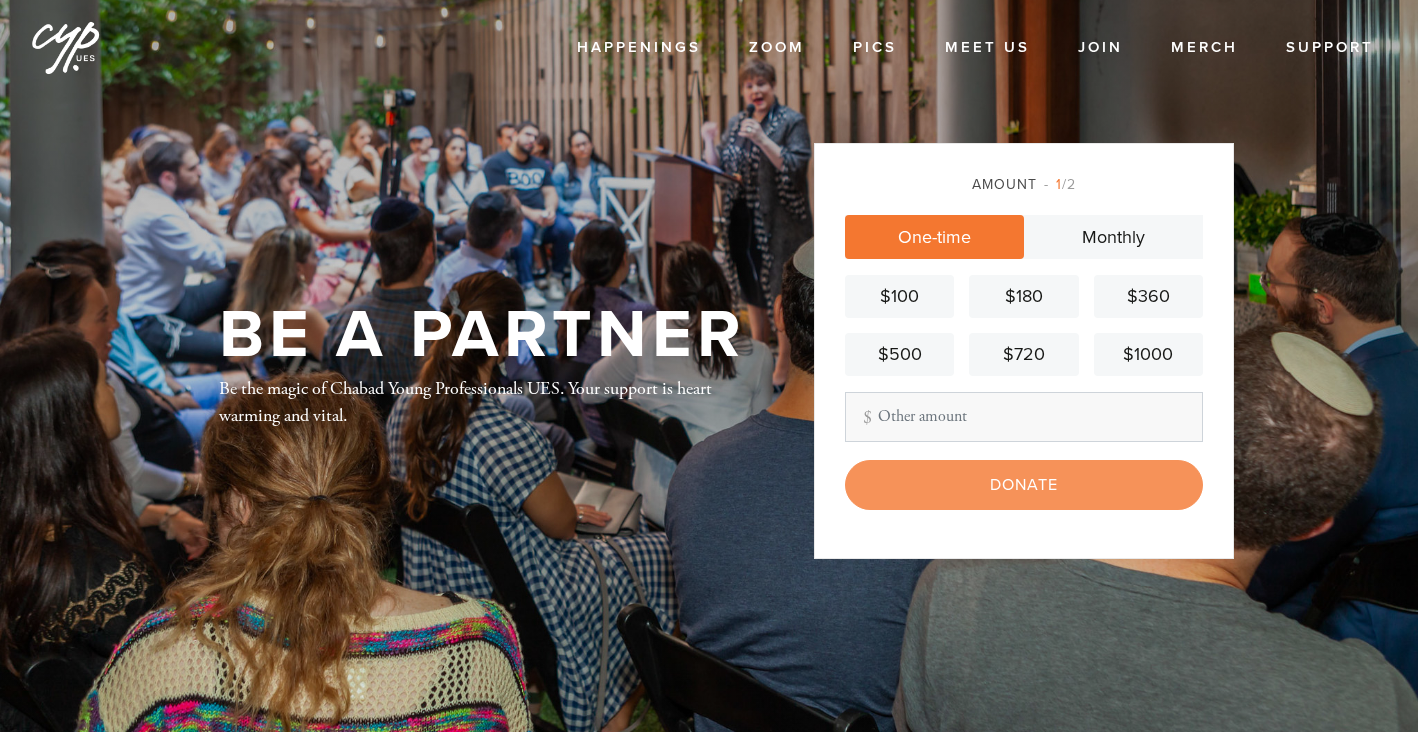 scroll, scrollTop: 0, scrollLeft: 0, axis: both 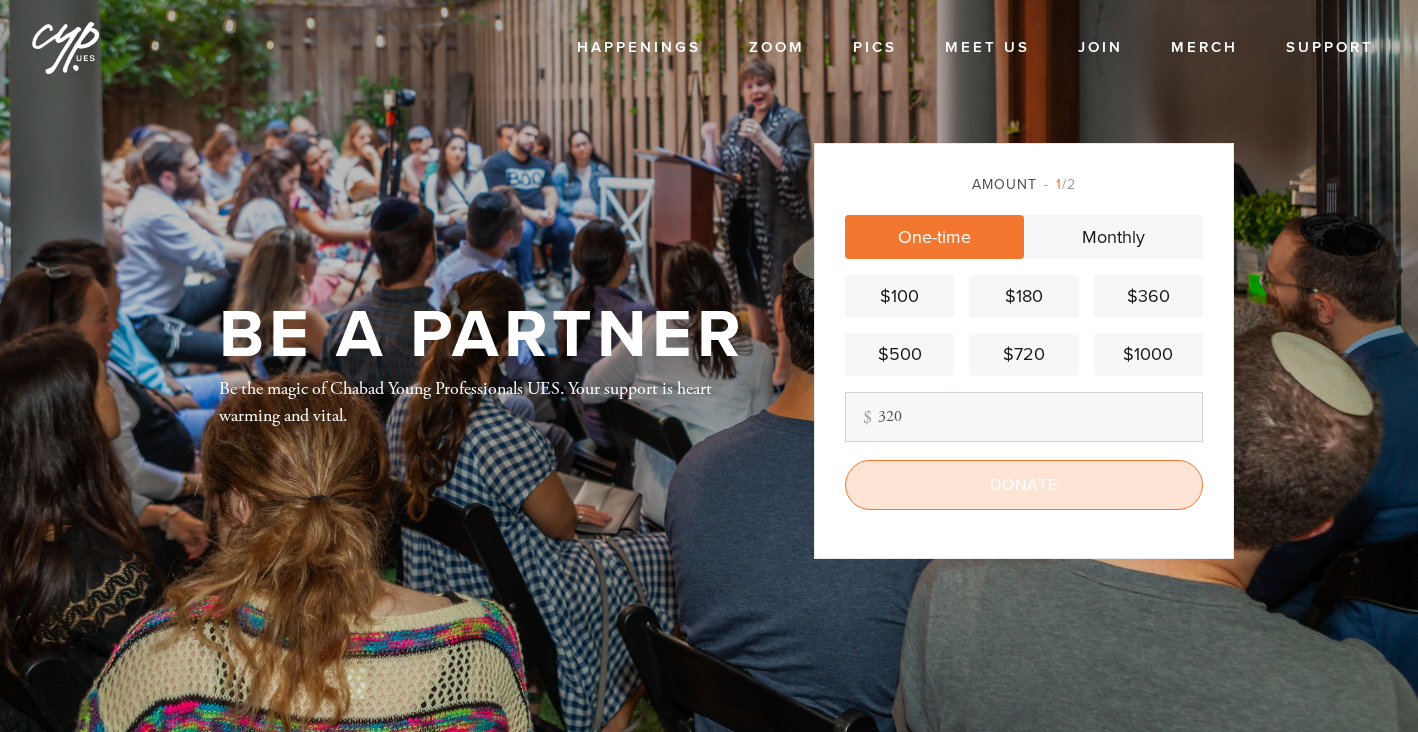 type on "320" 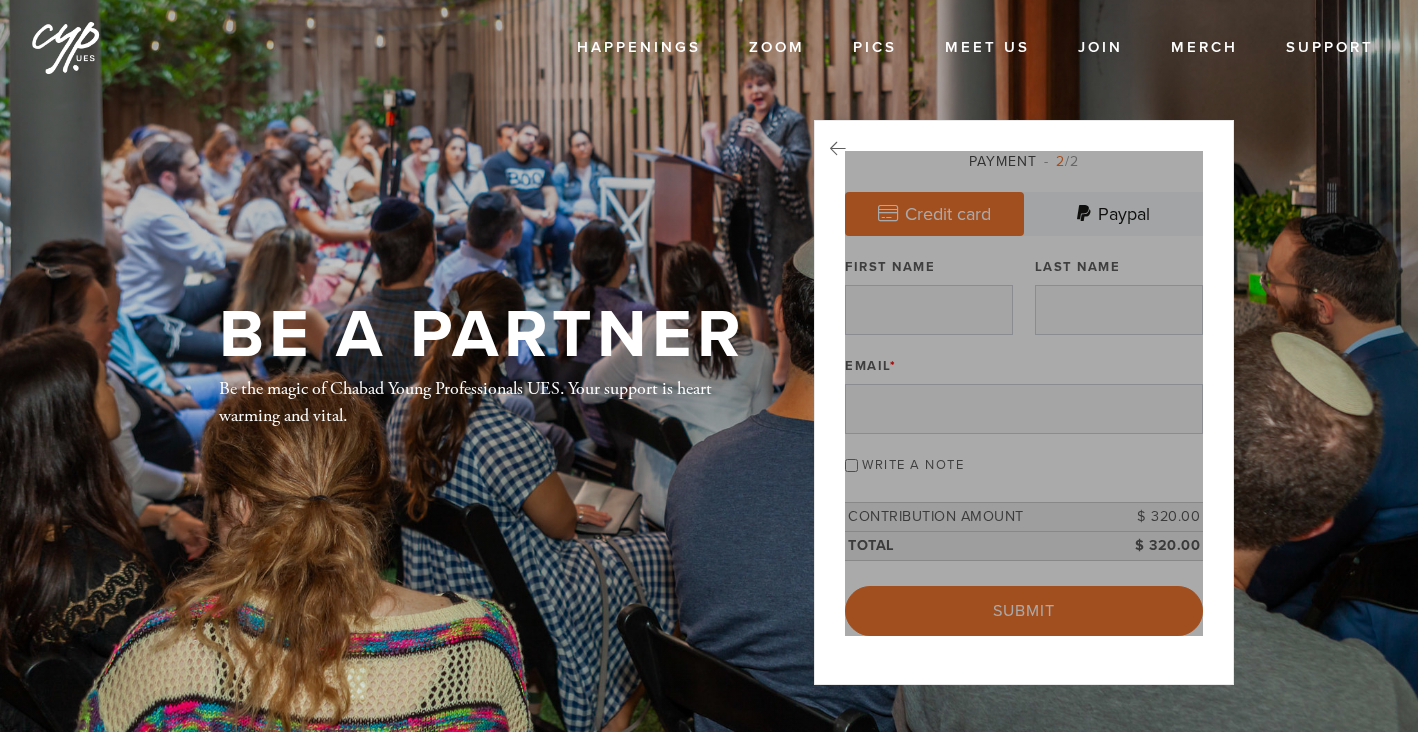 scroll, scrollTop: 0, scrollLeft: 0, axis: both 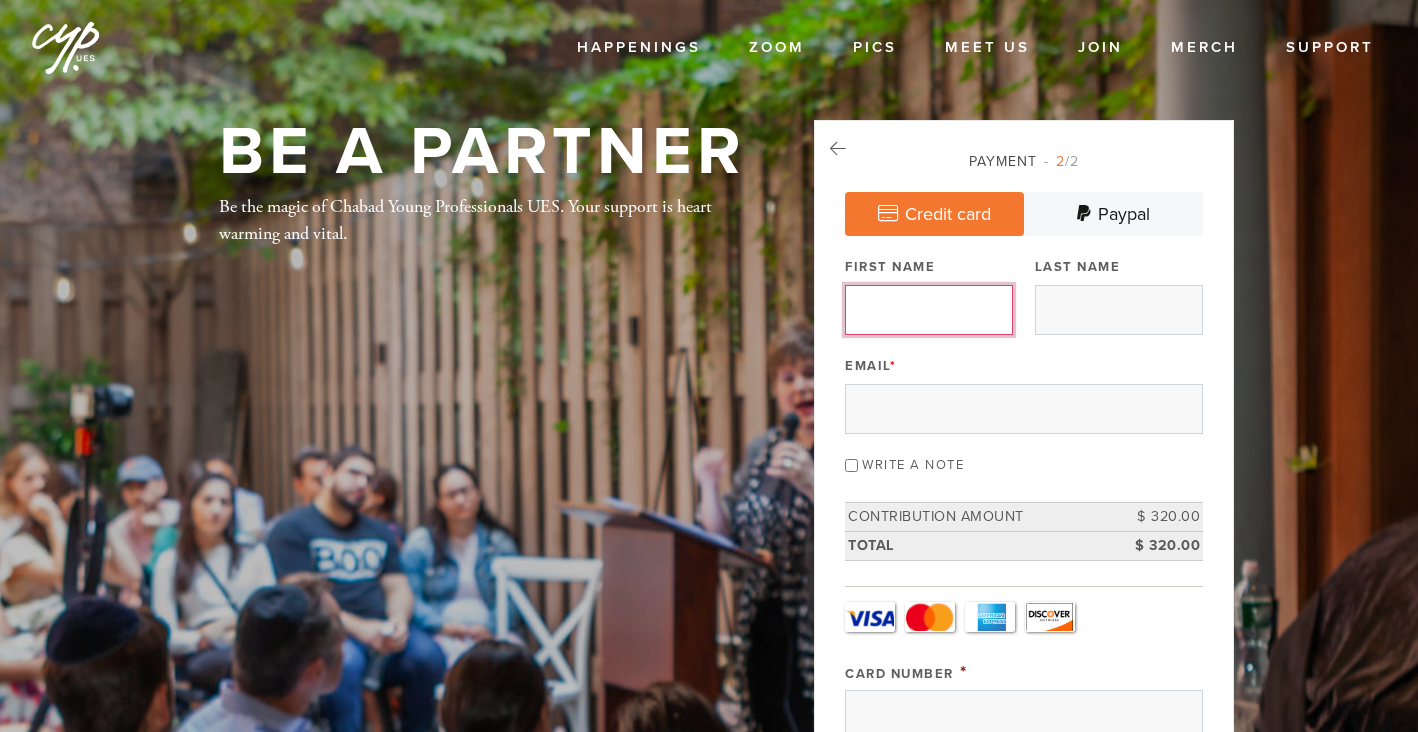 click on "First Name" at bounding box center (929, 310) 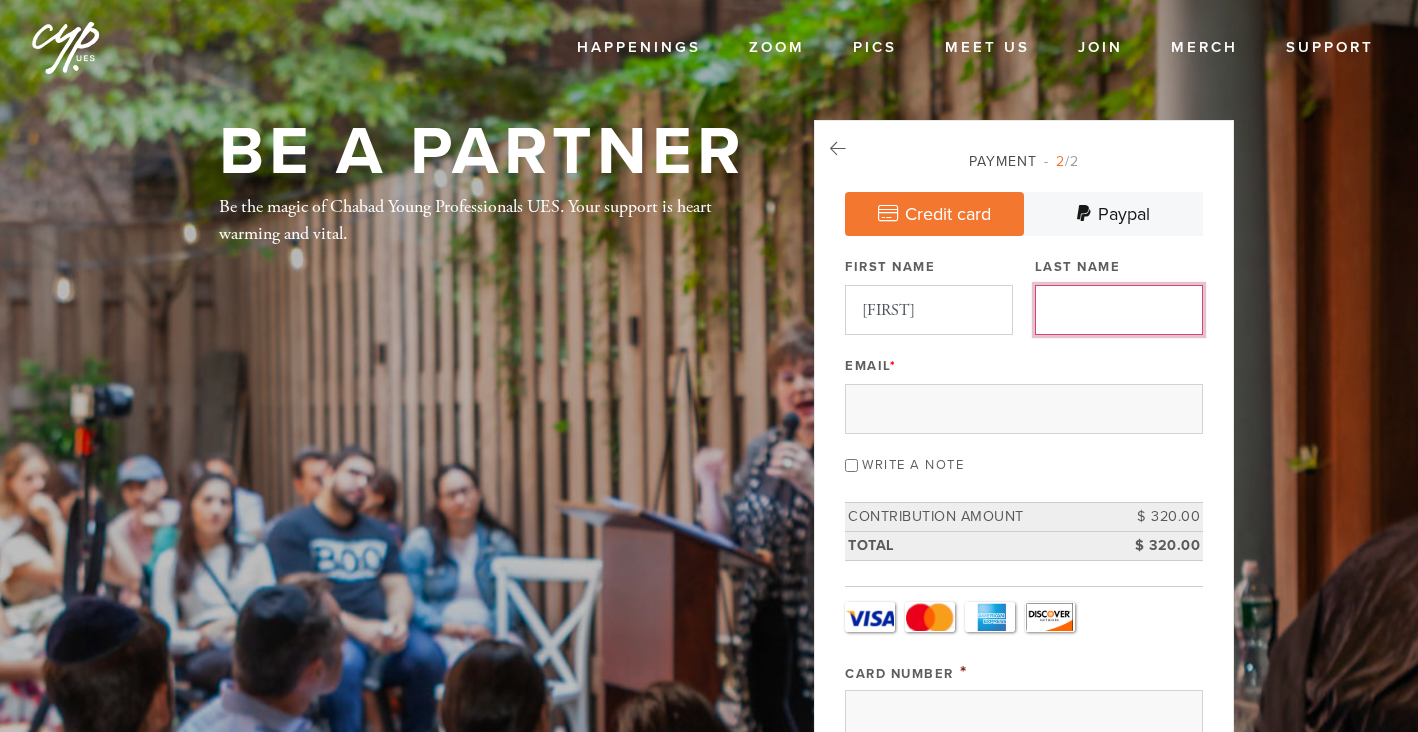 type on "[LAST]" 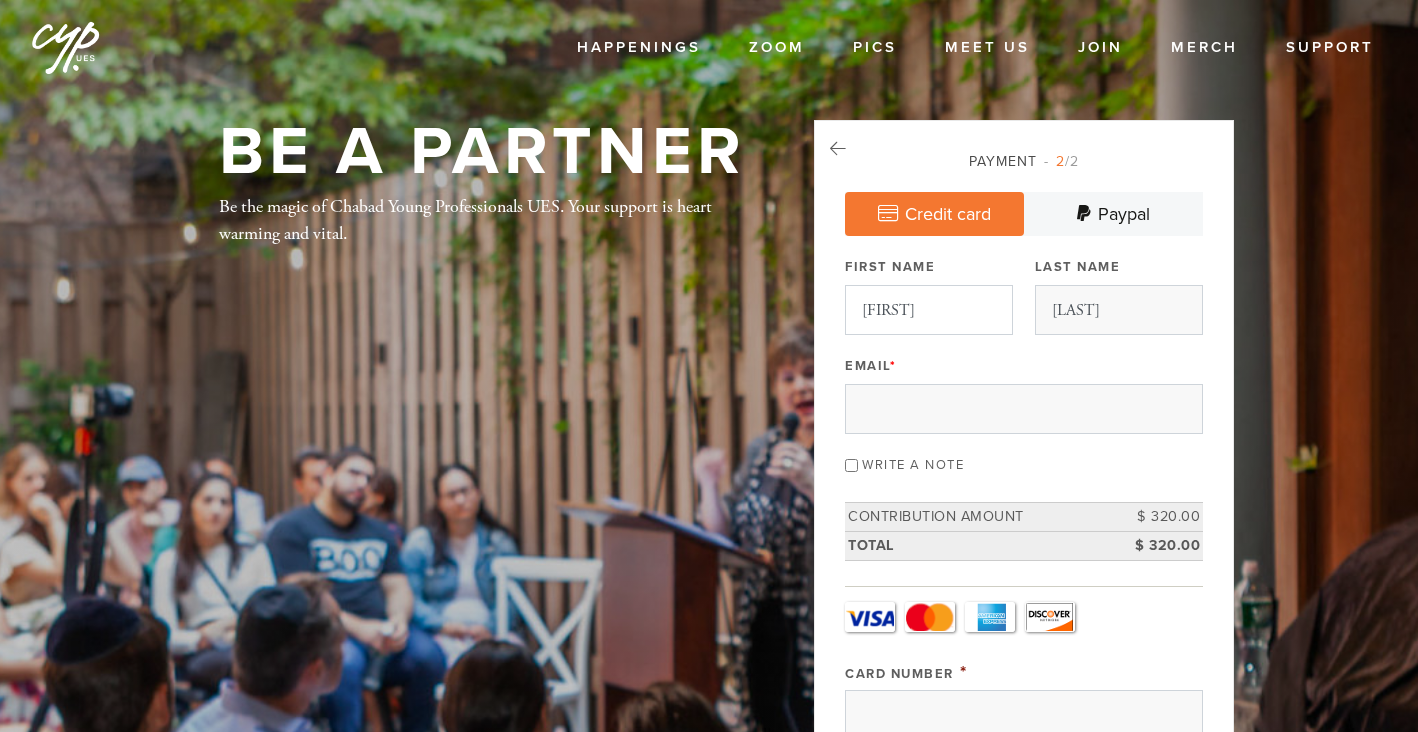 type on "[EMAIL]" 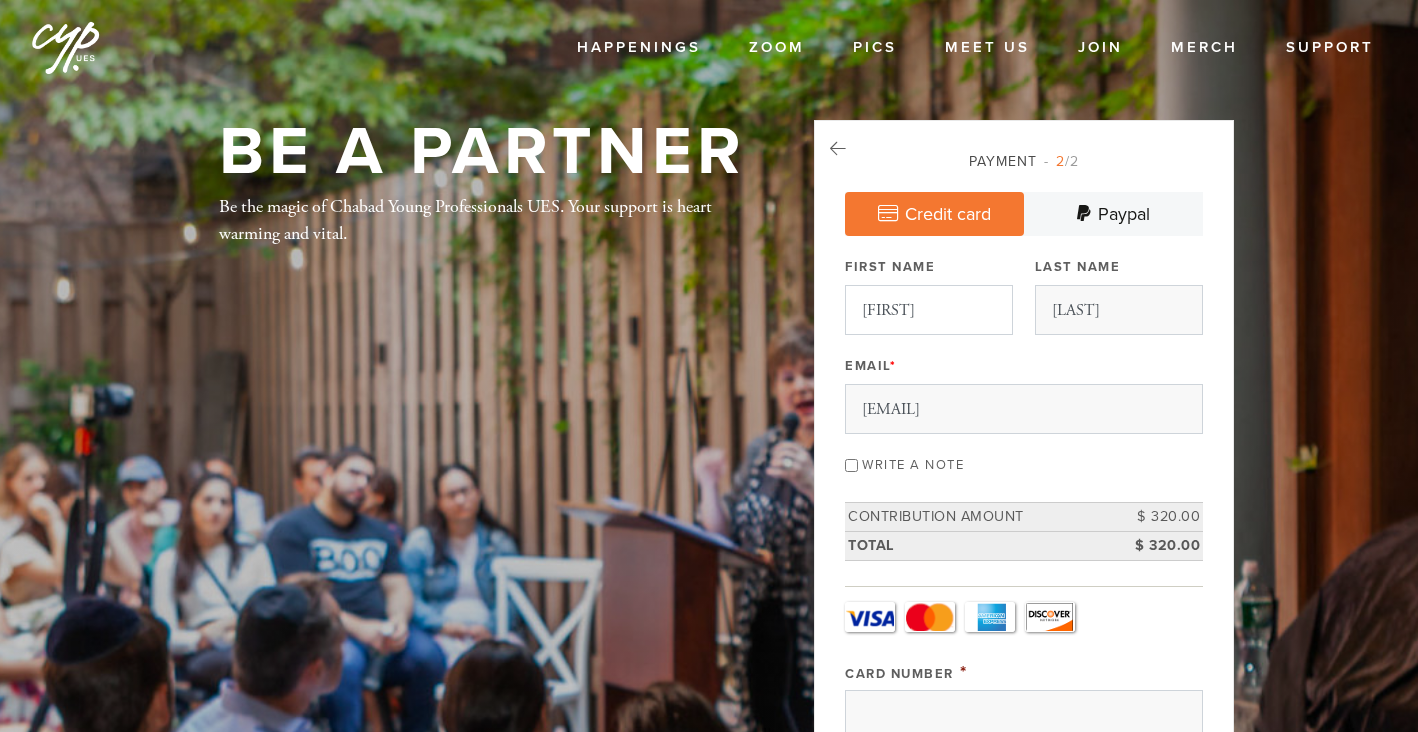 type on "[NUMBER][LETTER] [STREET]" 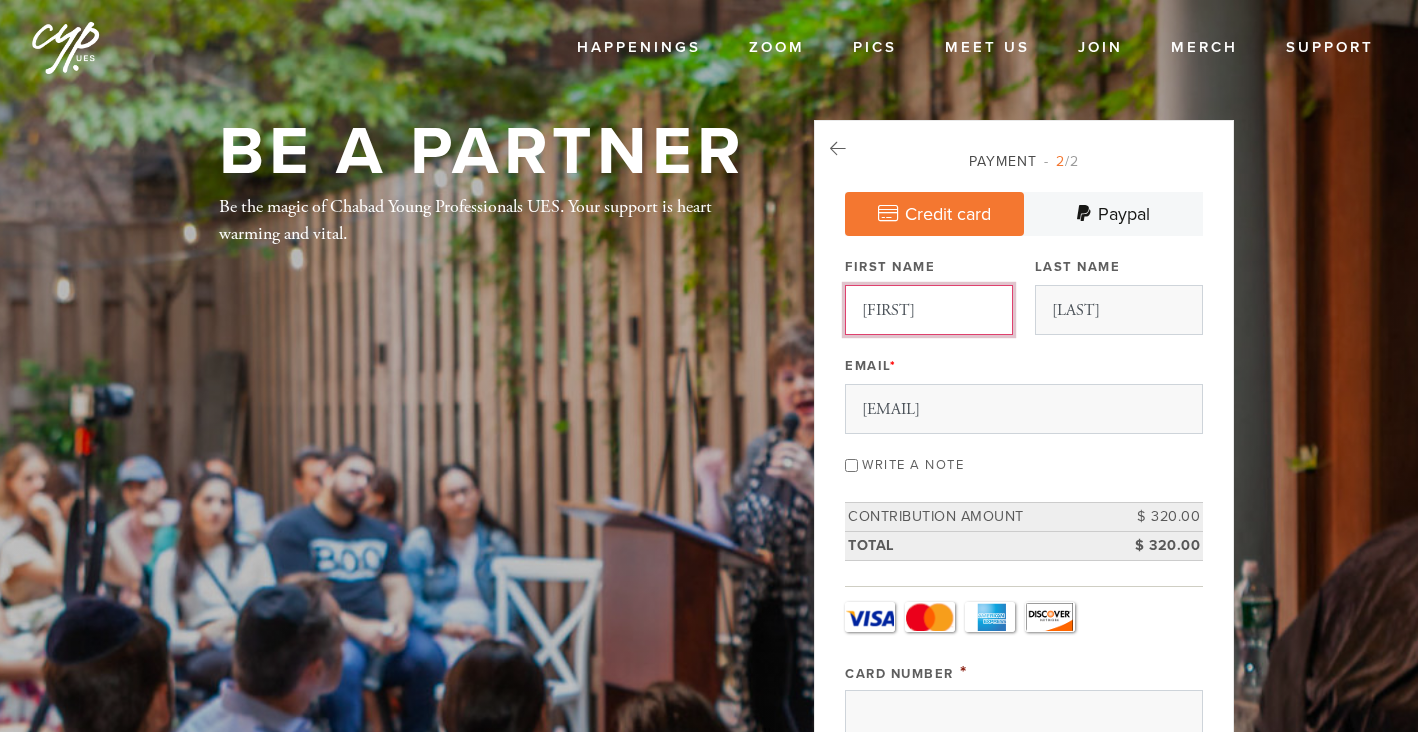 type 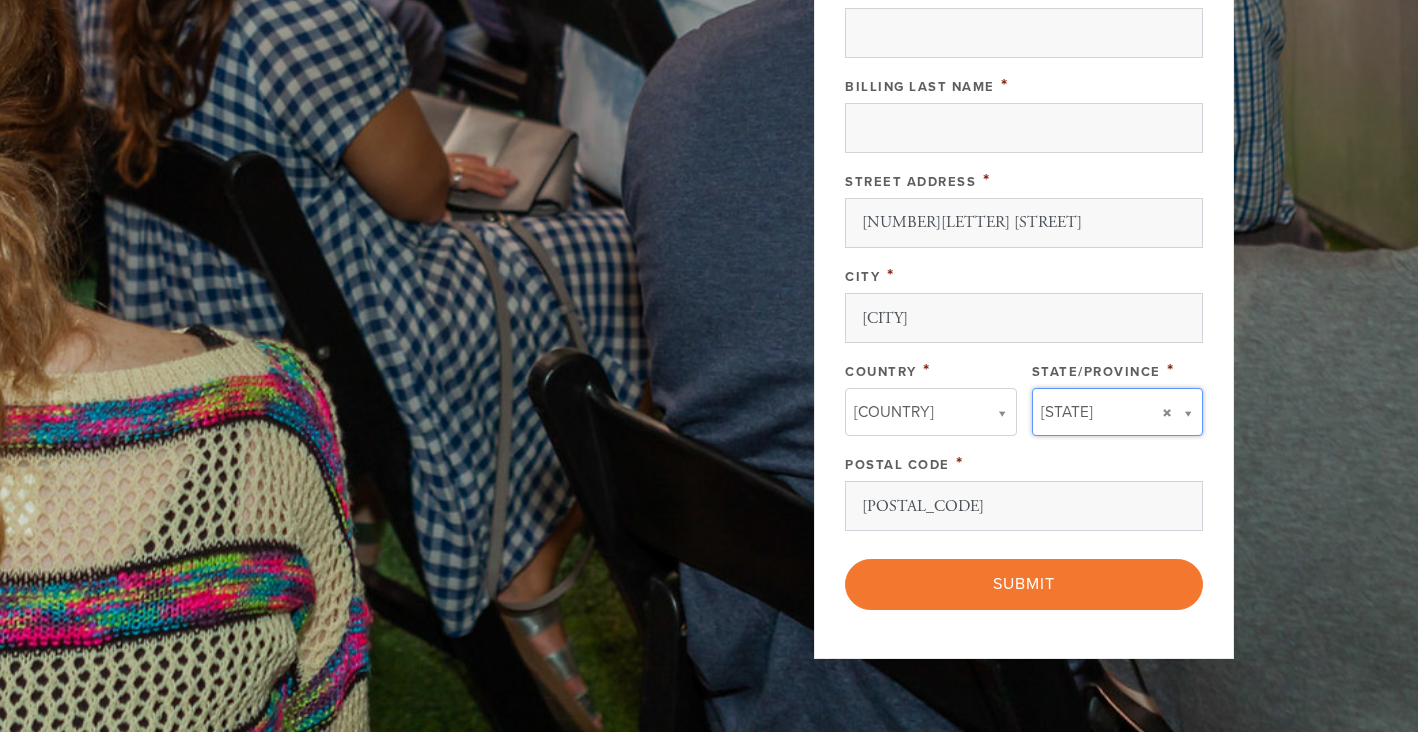 type 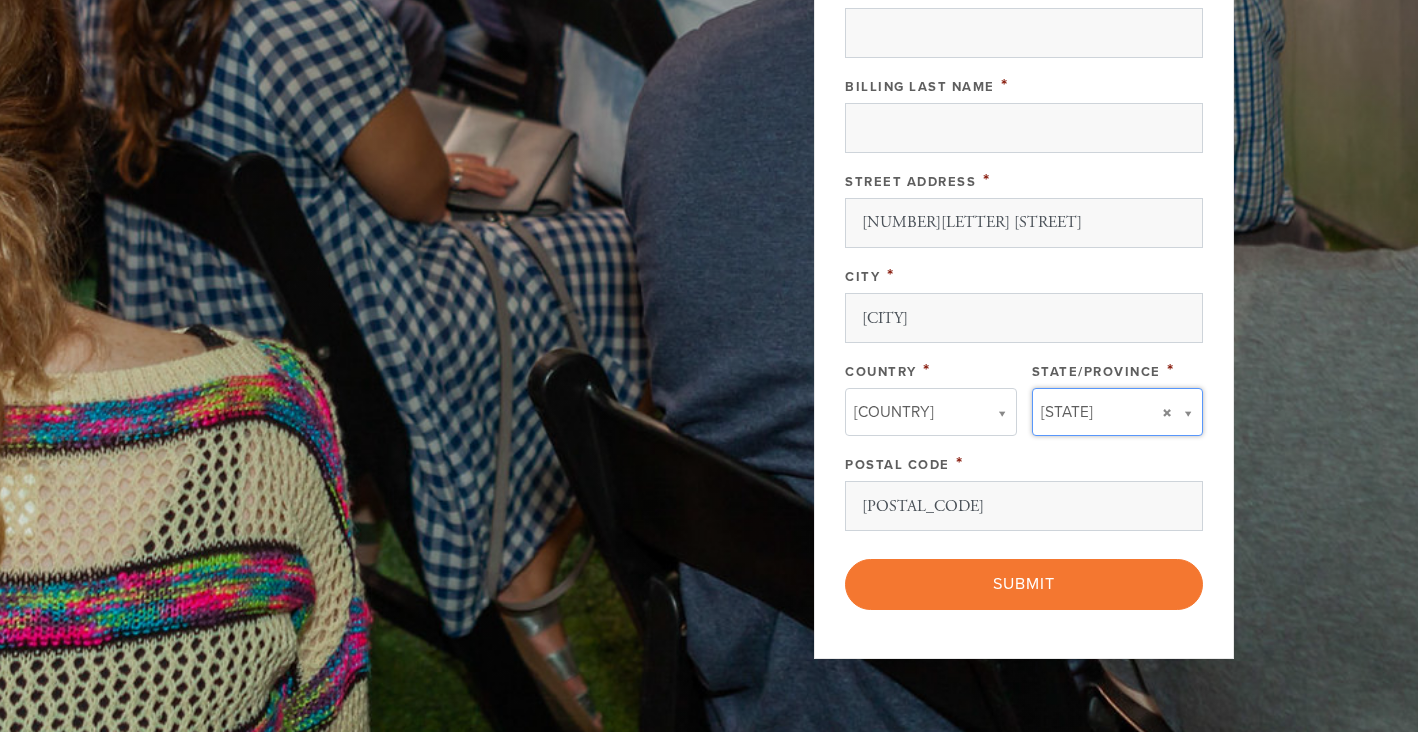 type on "[STATE]" 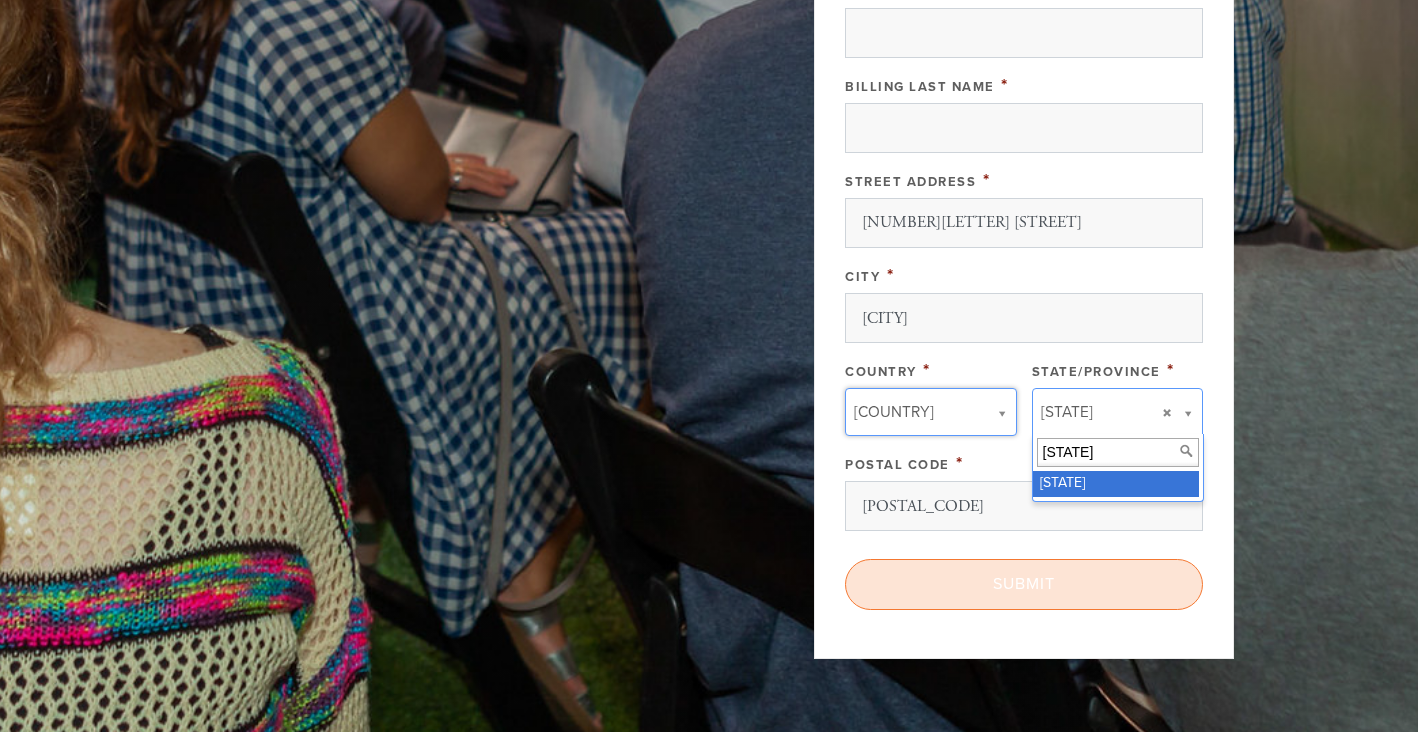 click on "Submit" at bounding box center [1024, 584] 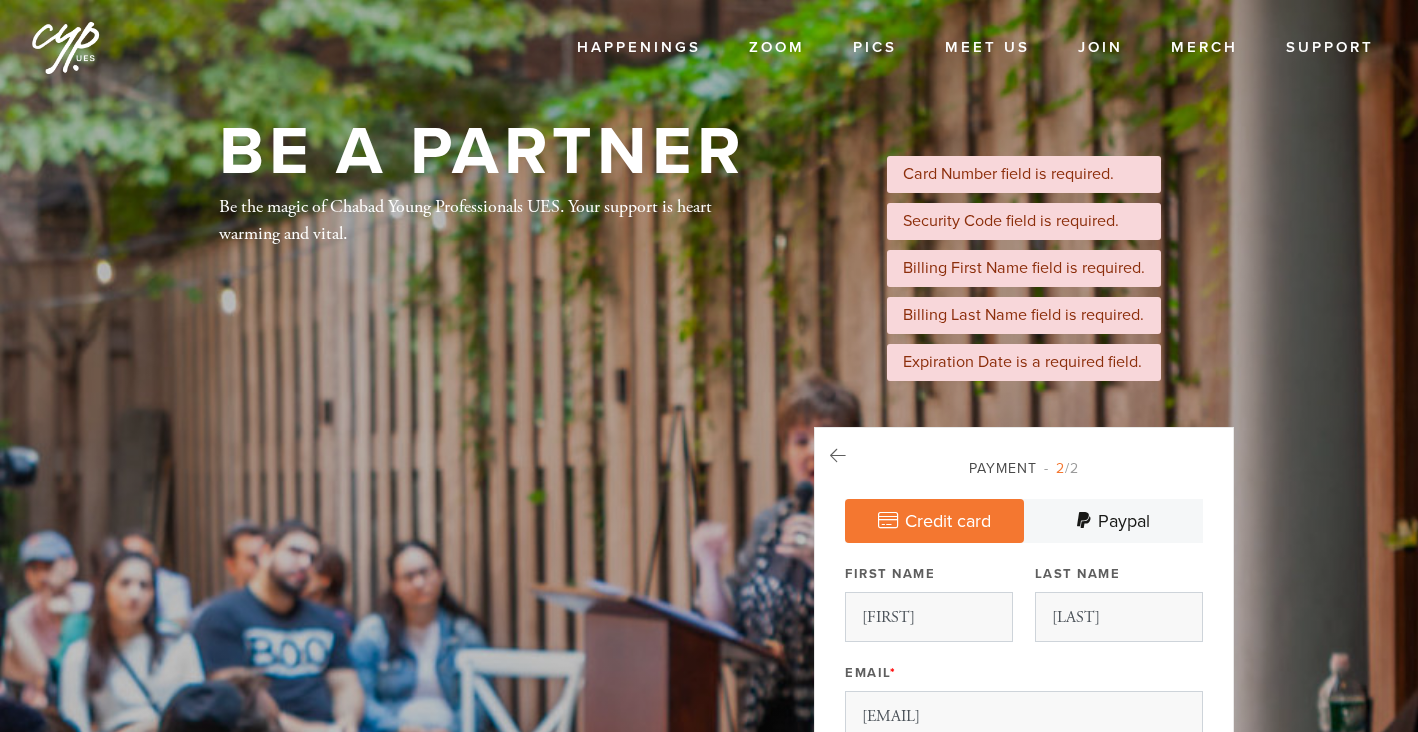 click on "Card Number" at bounding box center (1024, 1022) 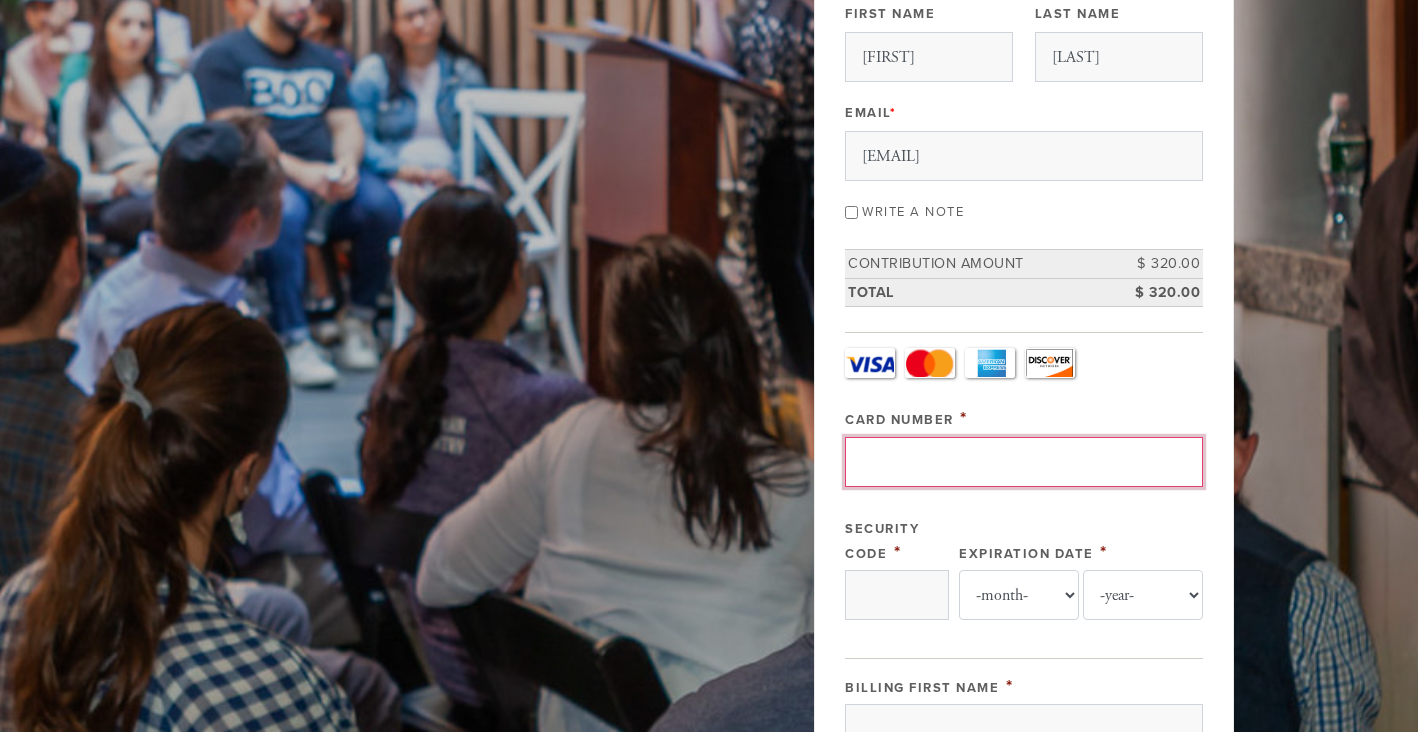 type on "4254180566930801" 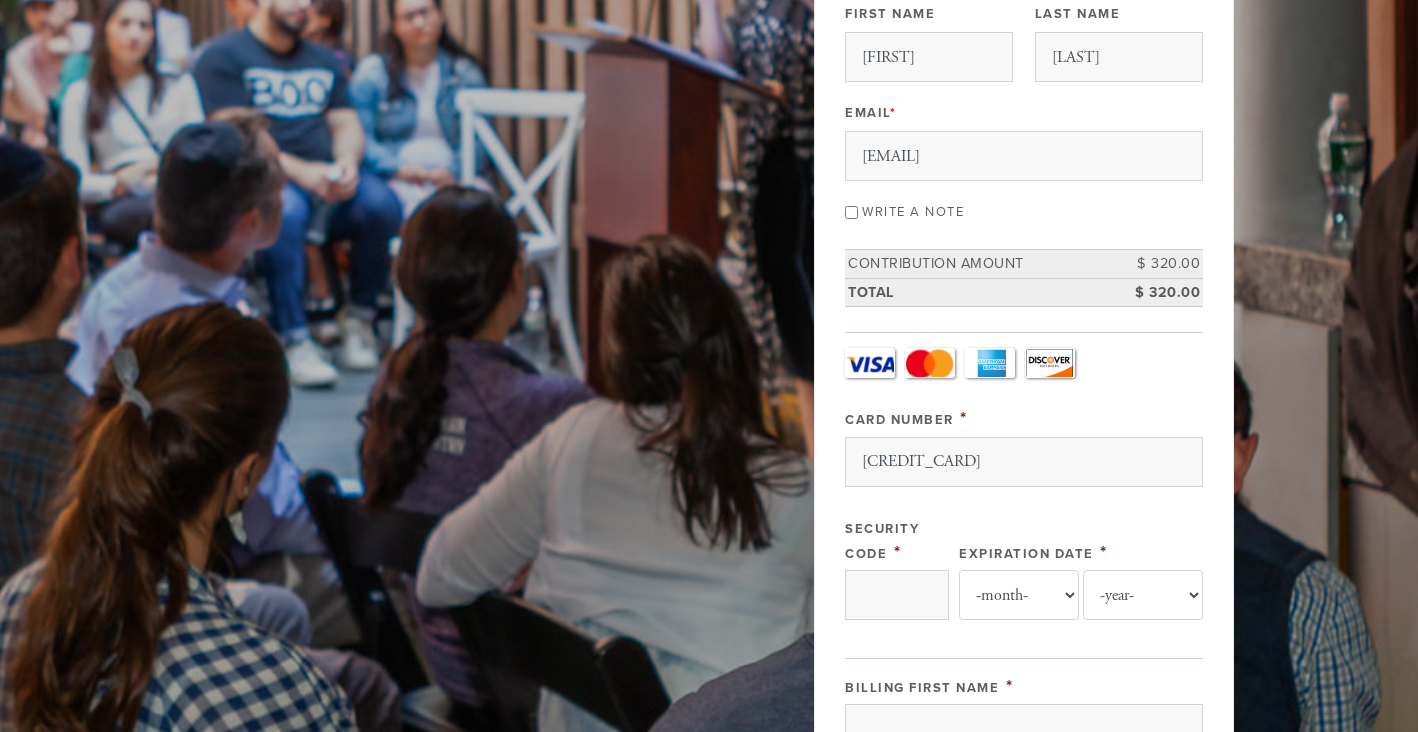 type on "367" 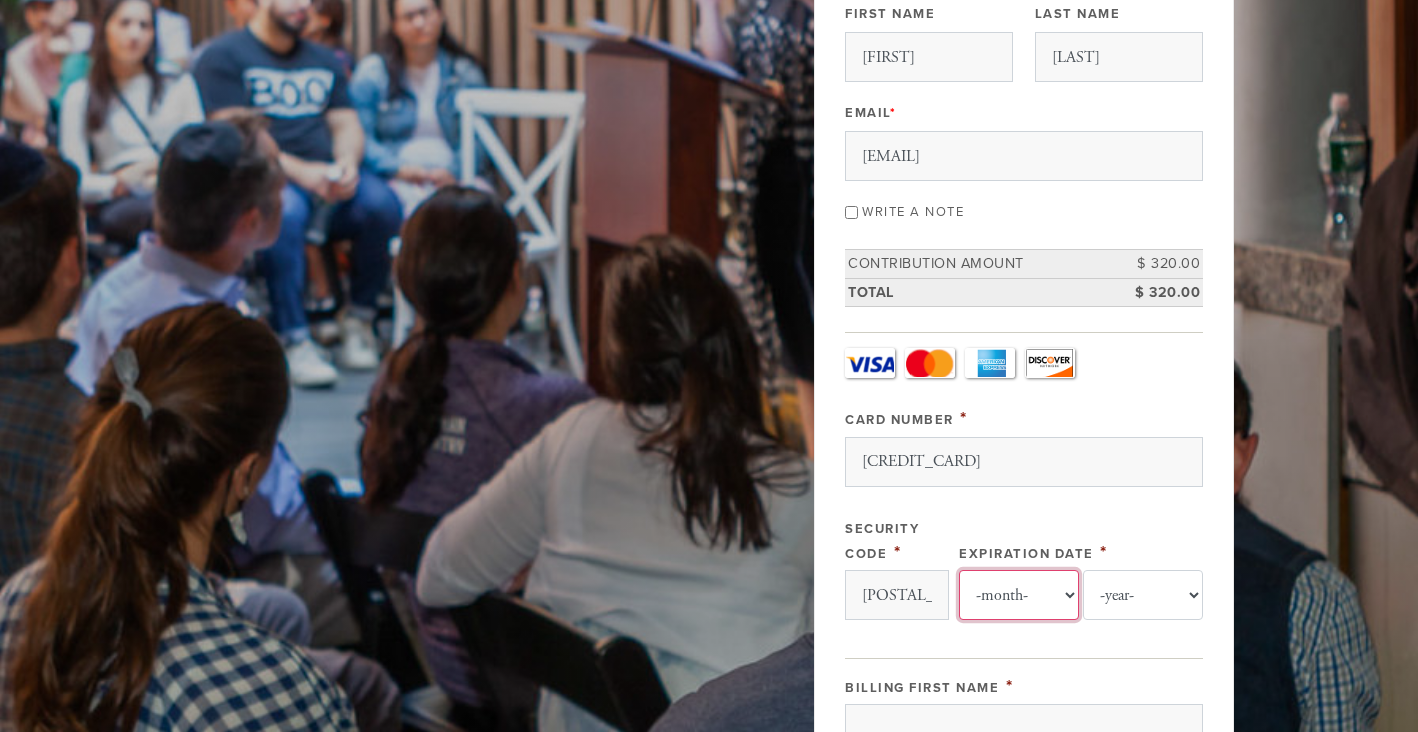 select on "3" 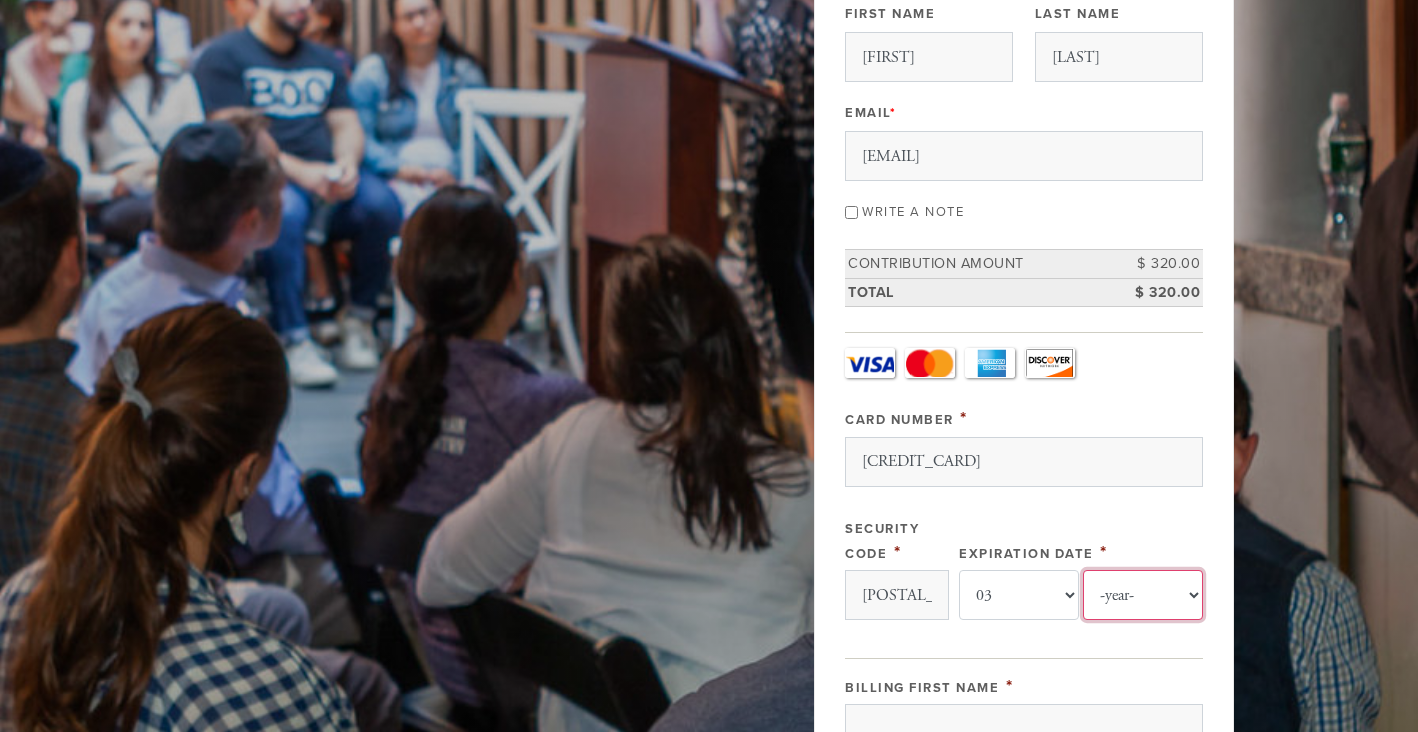 select on "2028" 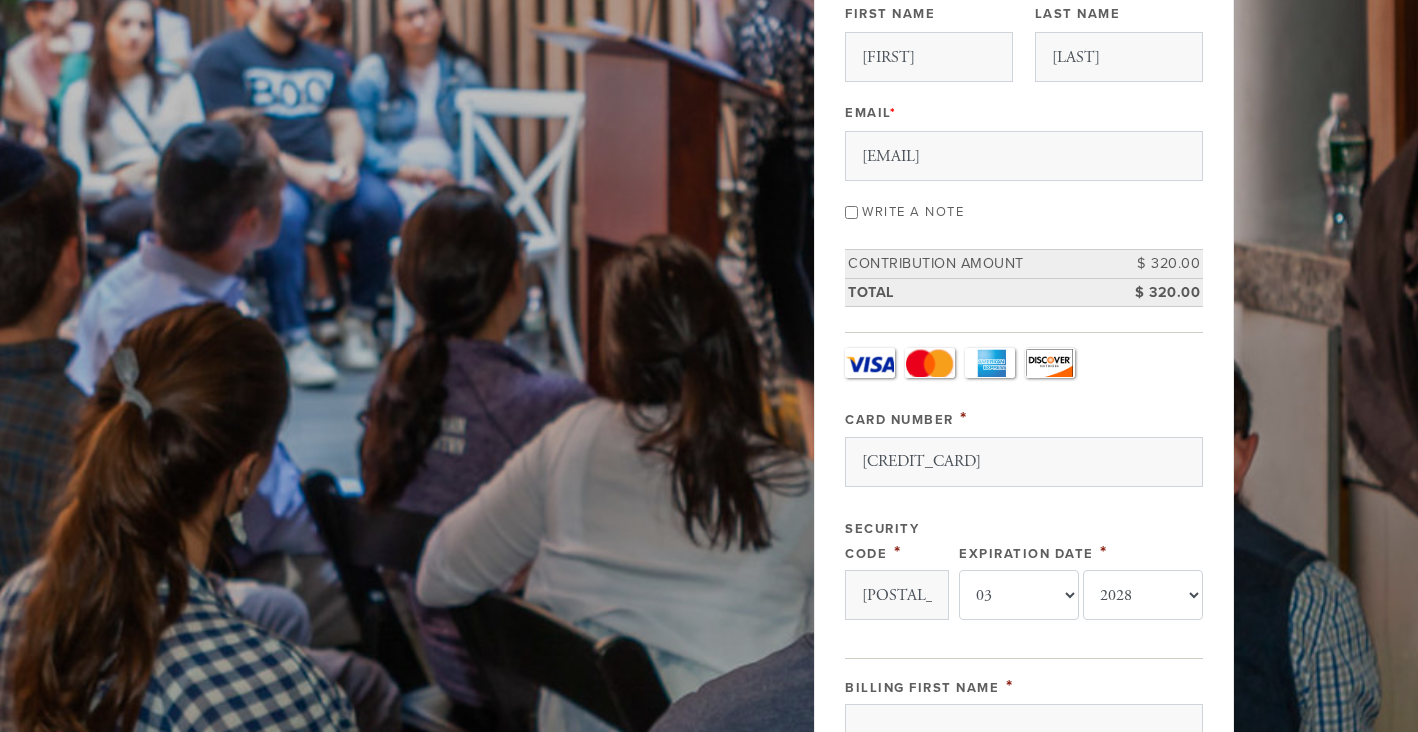 type on "Daniel" 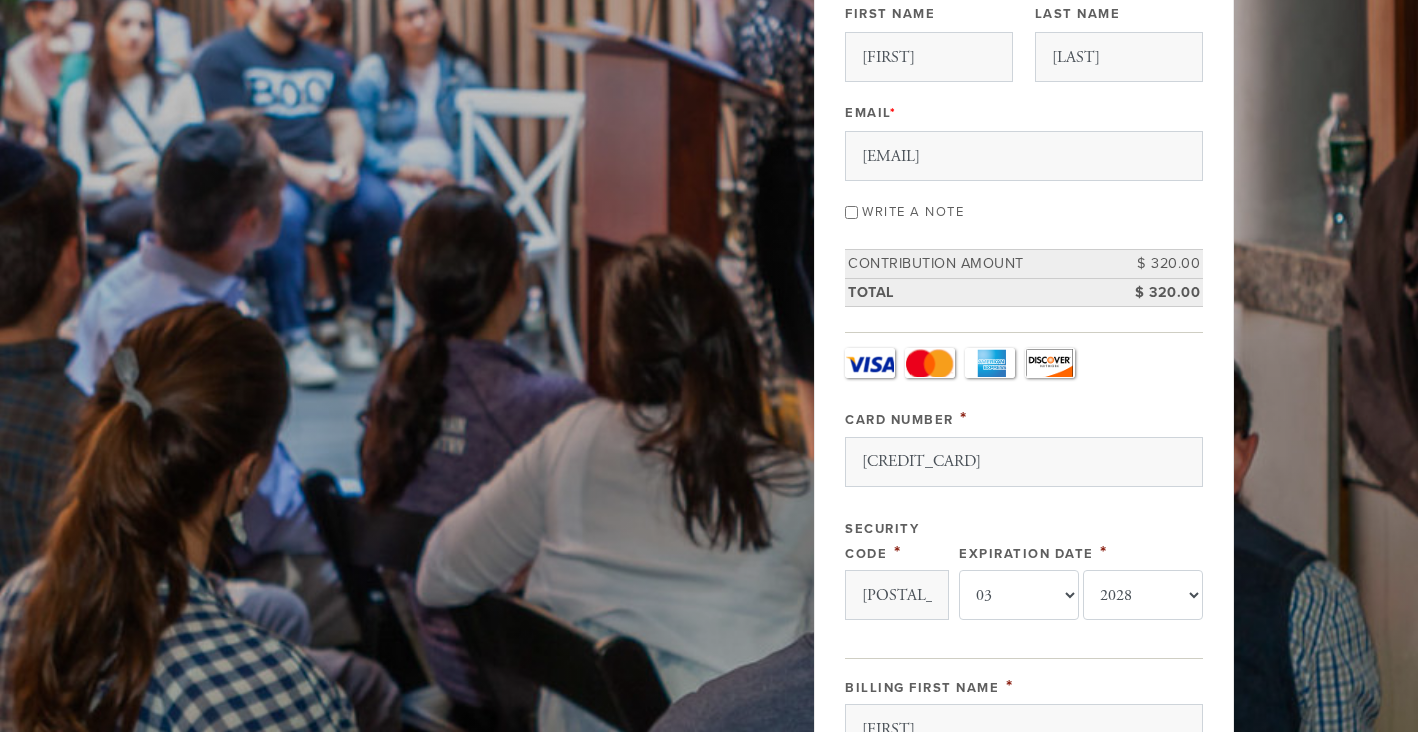 type on "Kashani" 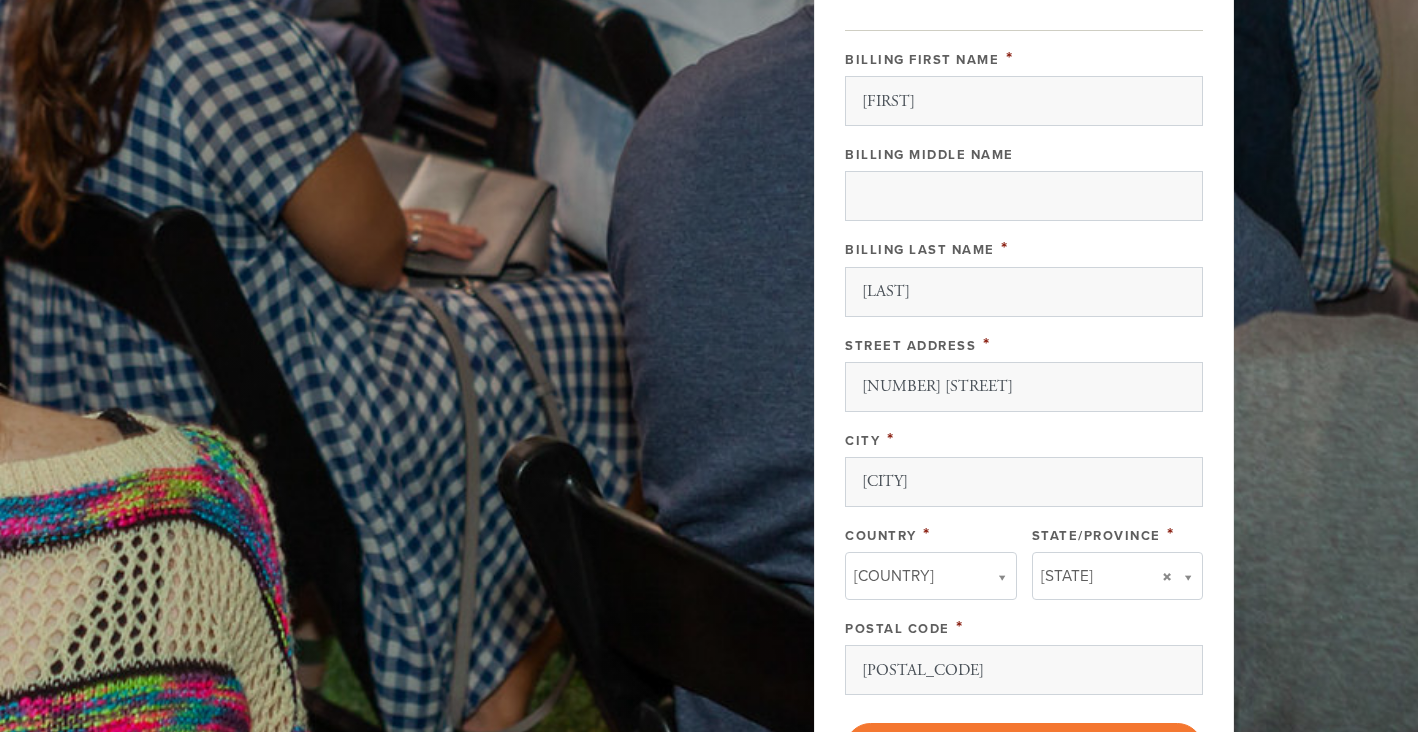 scroll, scrollTop: 1167, scrollLeft: 0, axis: vertical 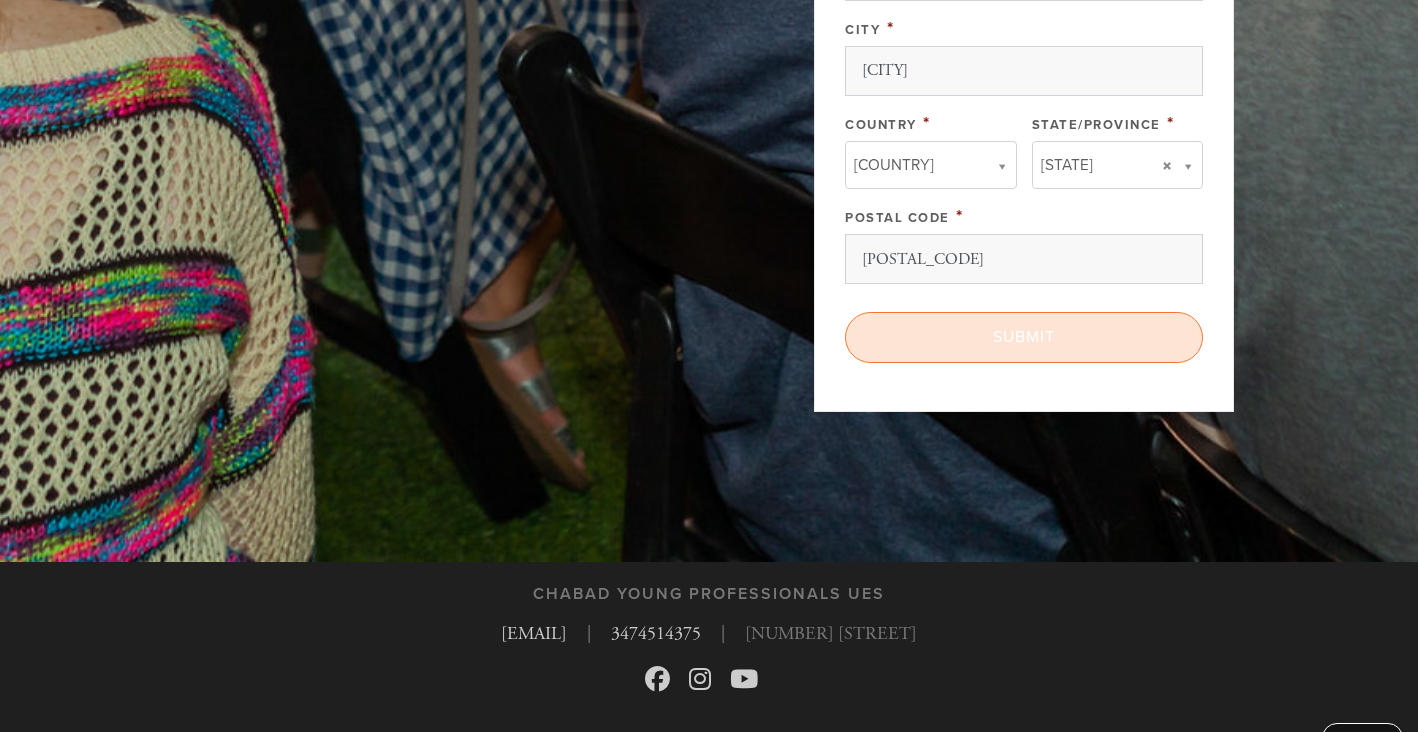click on "Submit" at bounding box center [1024, 337] 